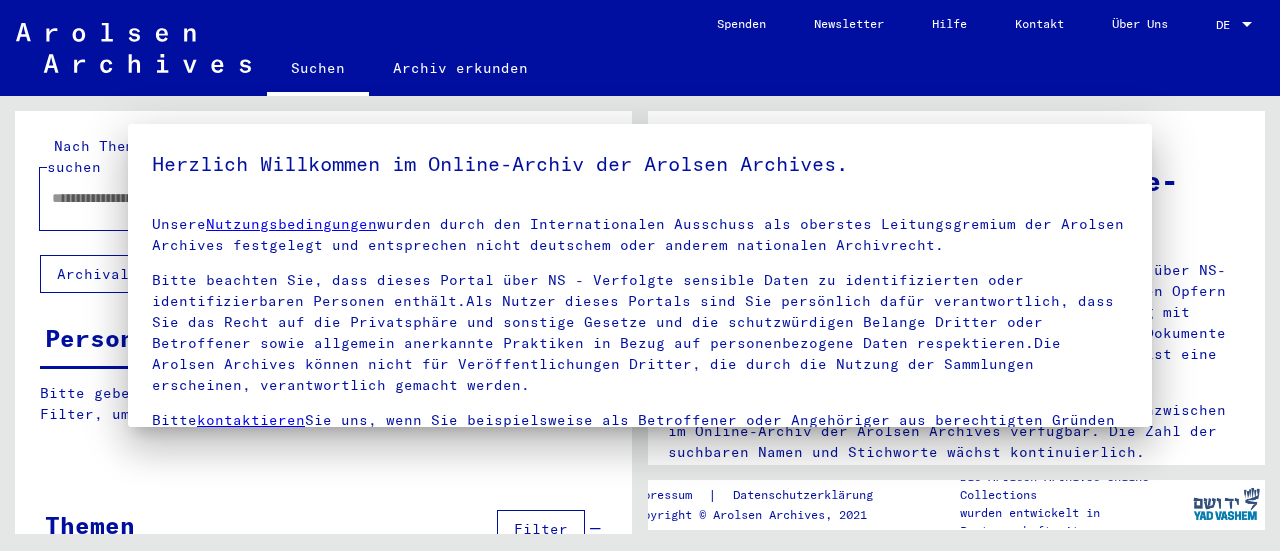 type on "**********" 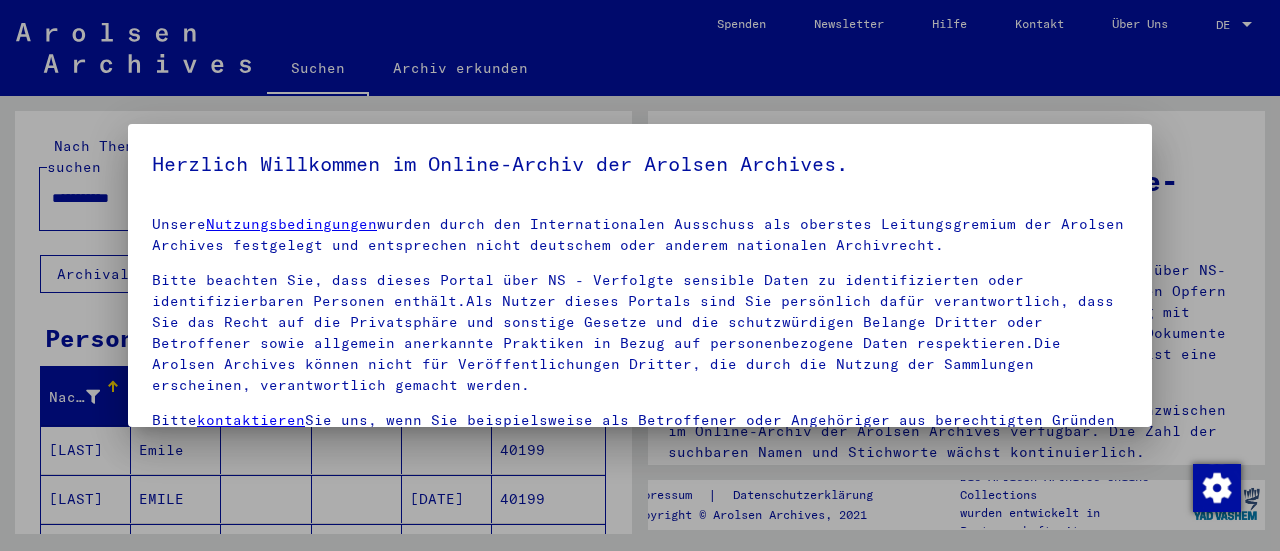 scroll, scrollTop: 0, scrollLeft: 0, axis: both 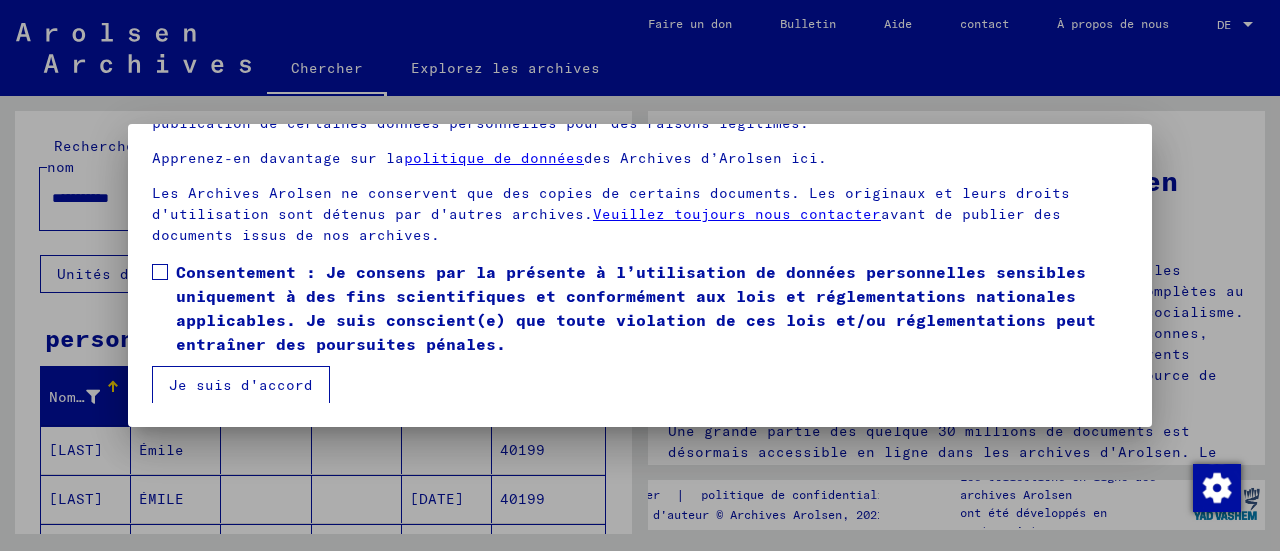 click at bounding box center [160, 272] 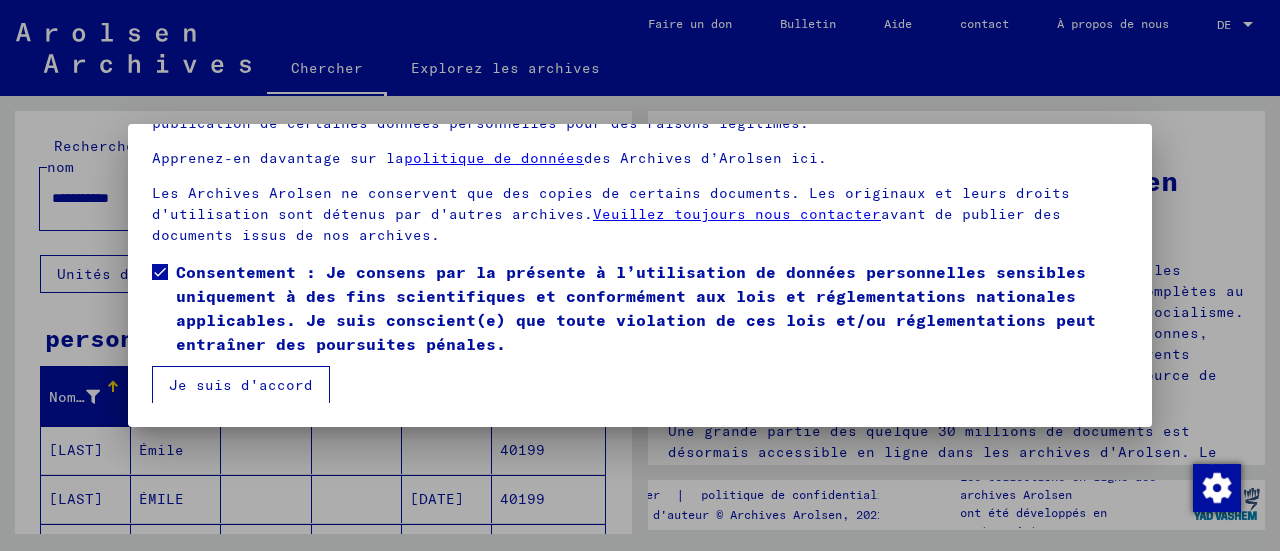 click on "Je suis d'accord" at bounding box center [241, 385] 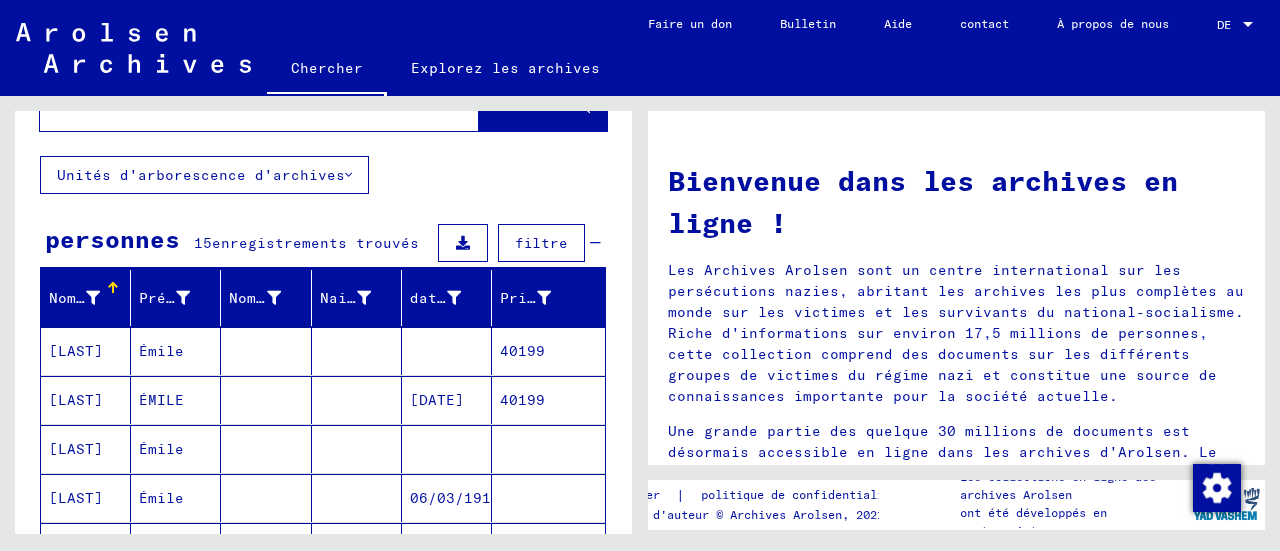 scroll, scrollTop: 100, scrollLeft: 0, axis: vertical 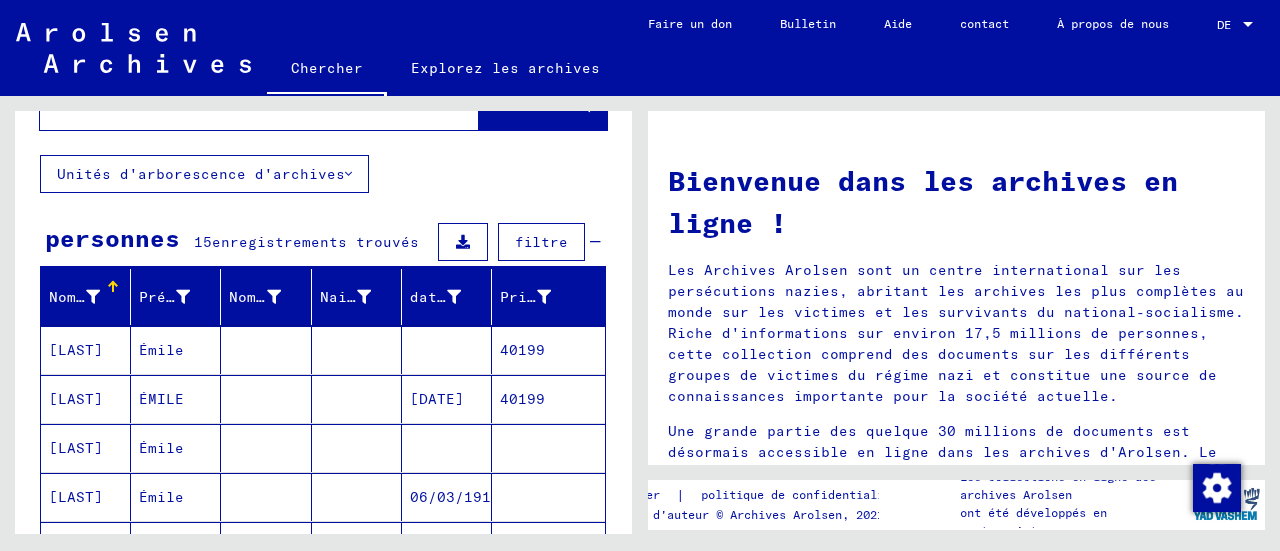 click on "[LAST]" at bounding box center [76, 399] 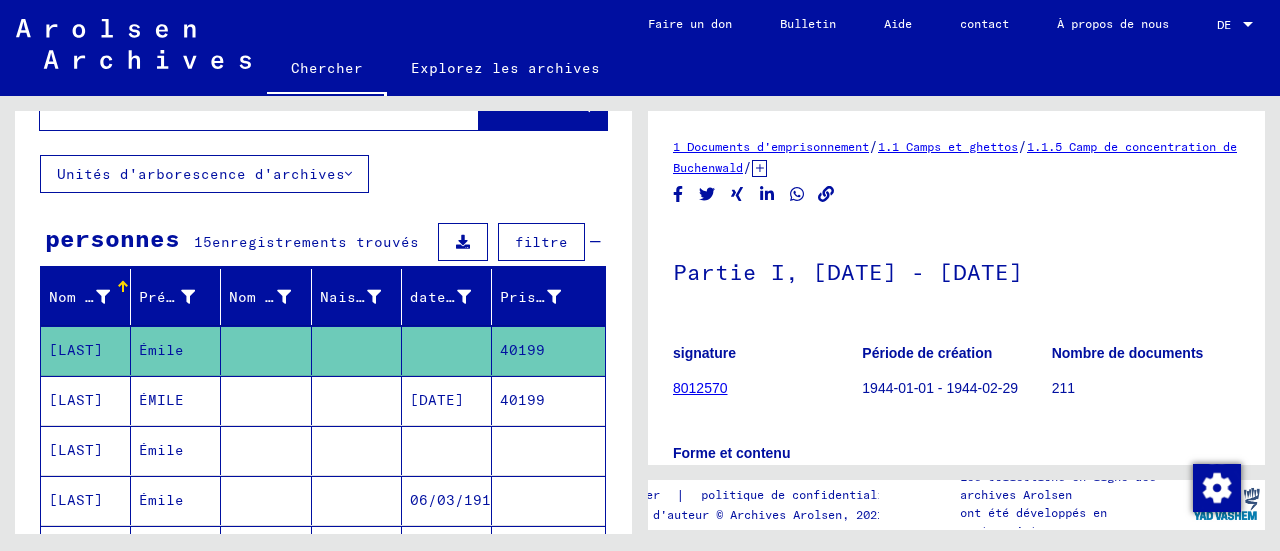 scroll, scrollTop: 0, scrollLeft: 0, axis: both 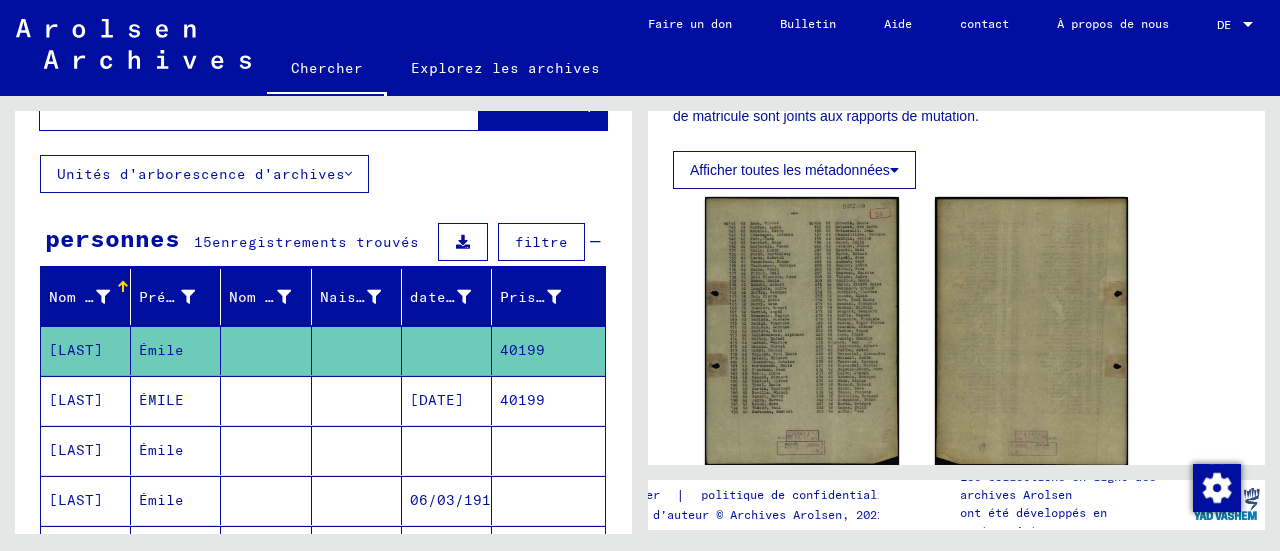 click on "[LAST]" at bounding box center (76, 450) 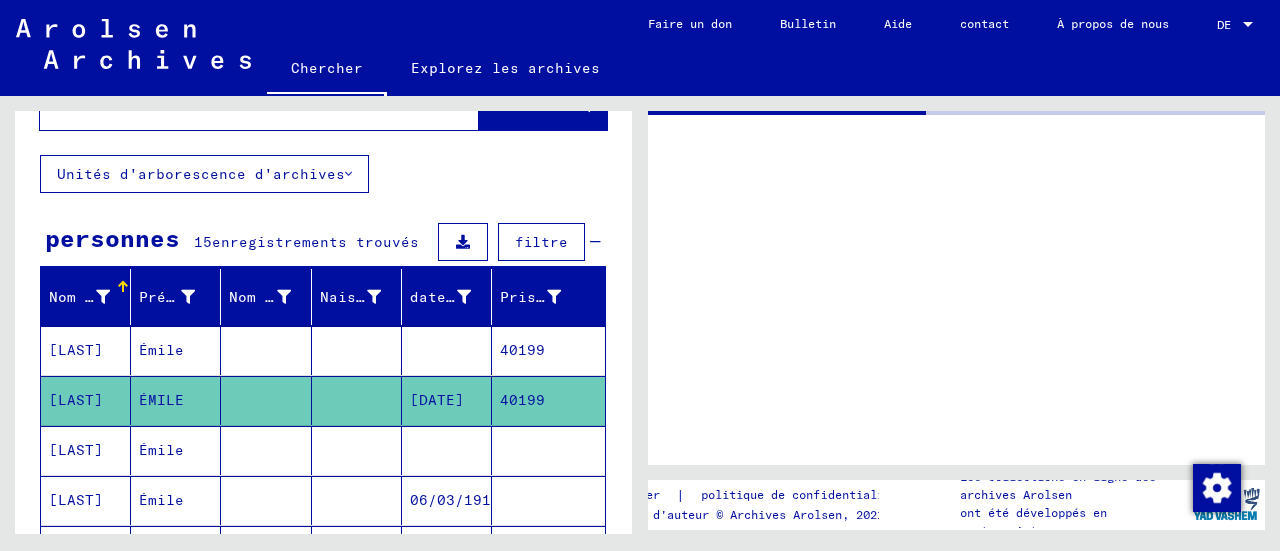scroll, scrollTop: 0, scrollLeft: 0, axis: both 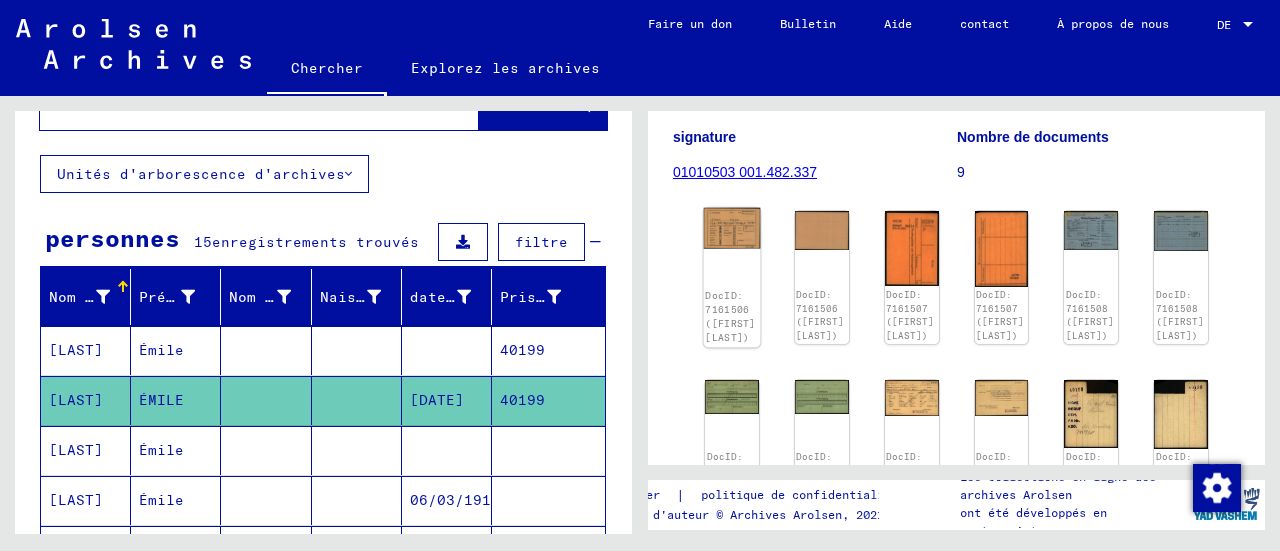 click 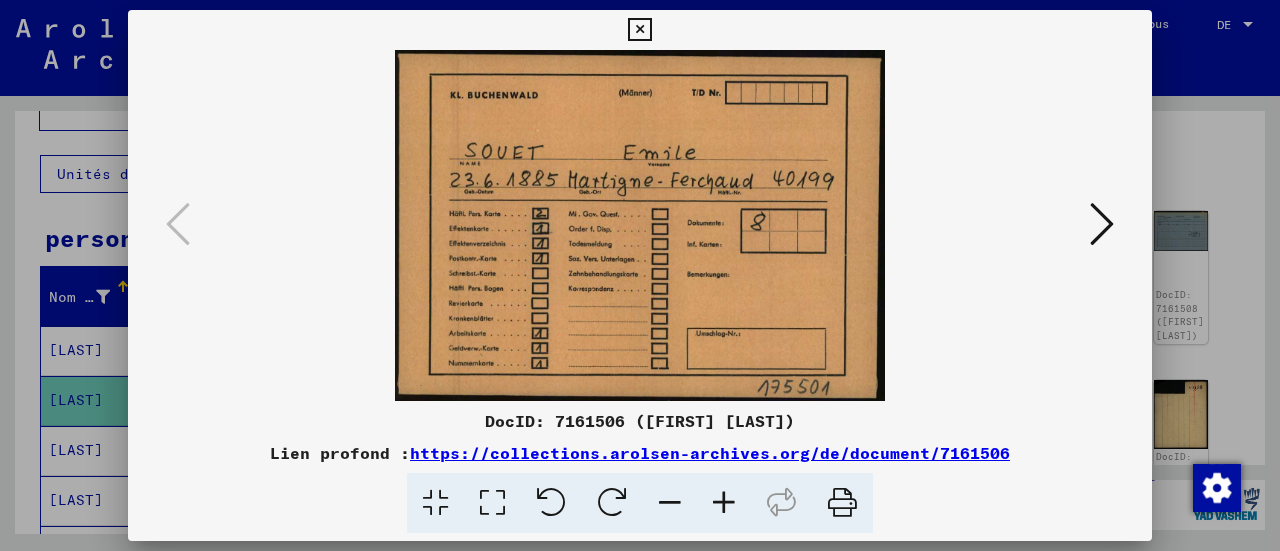 click at bounding box center [1102, 224] 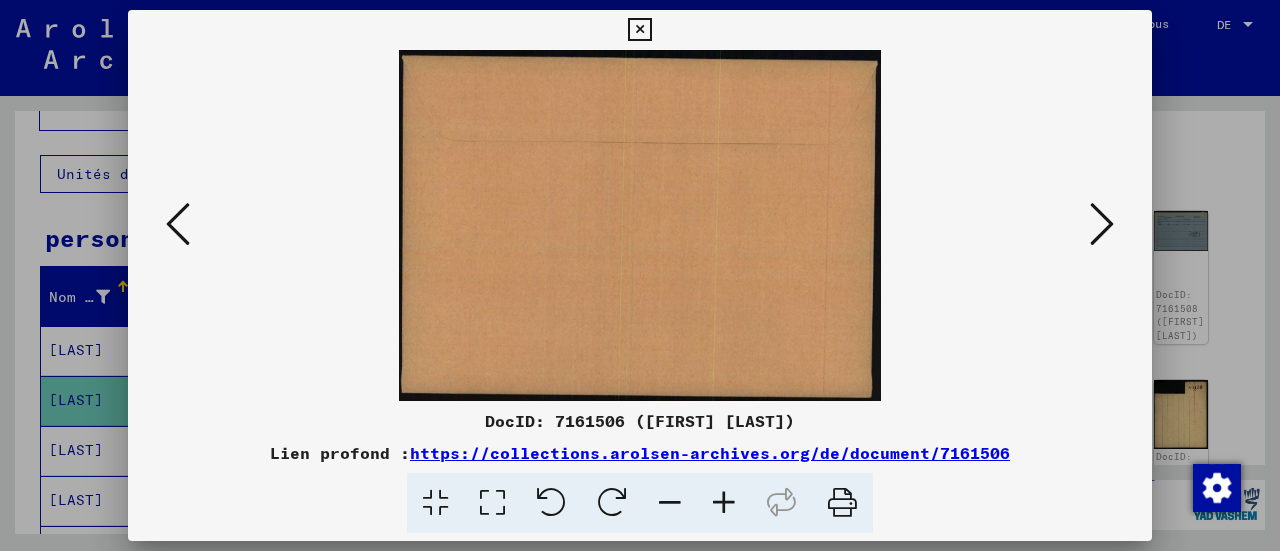 click at bounding box center [1102, 224] 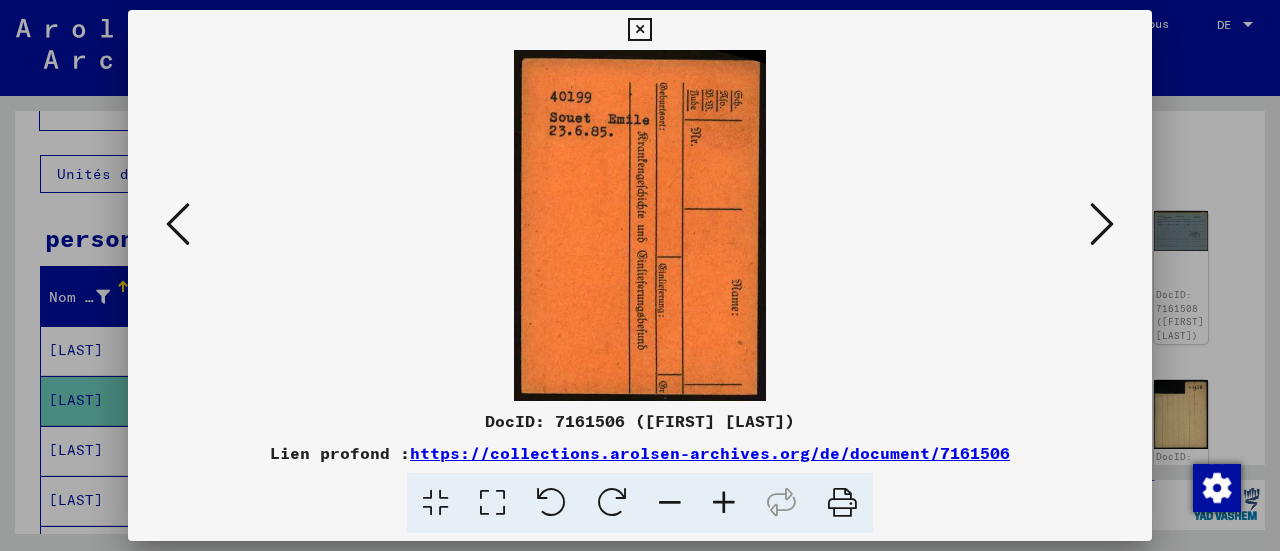 click at bounding box center [1102, 224] 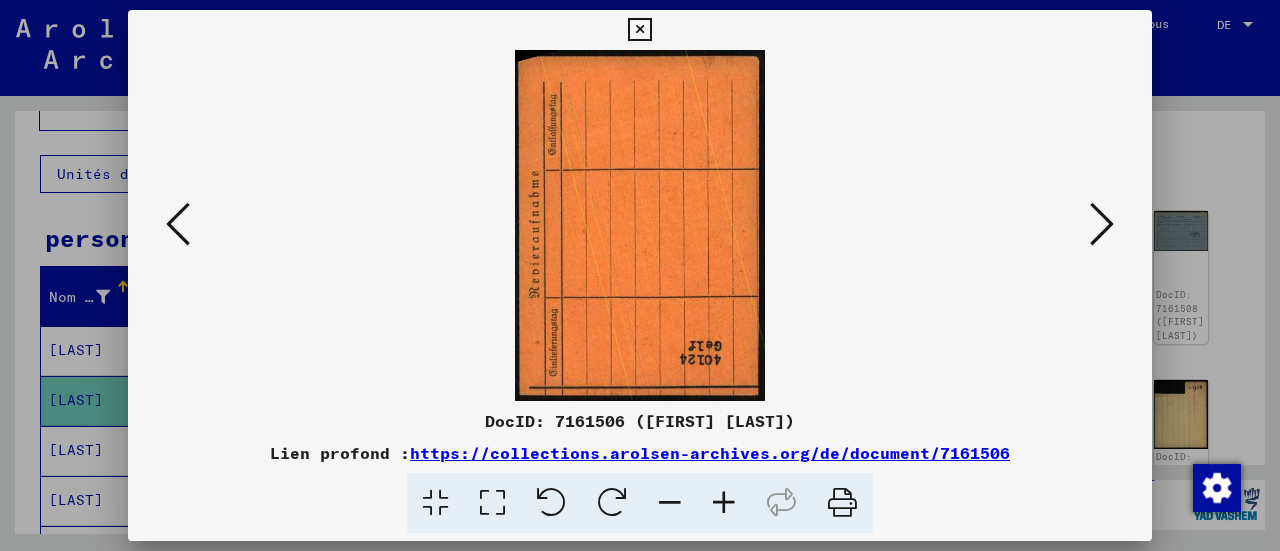 click at bounding box center (1102, 224) 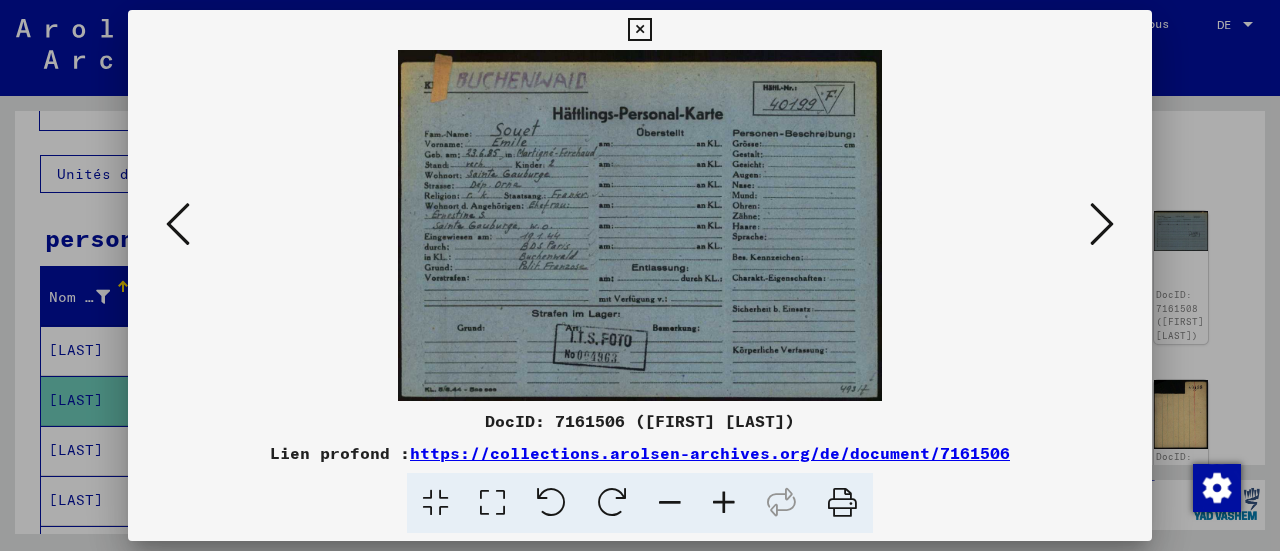 click at bounding box center (1102, 224) 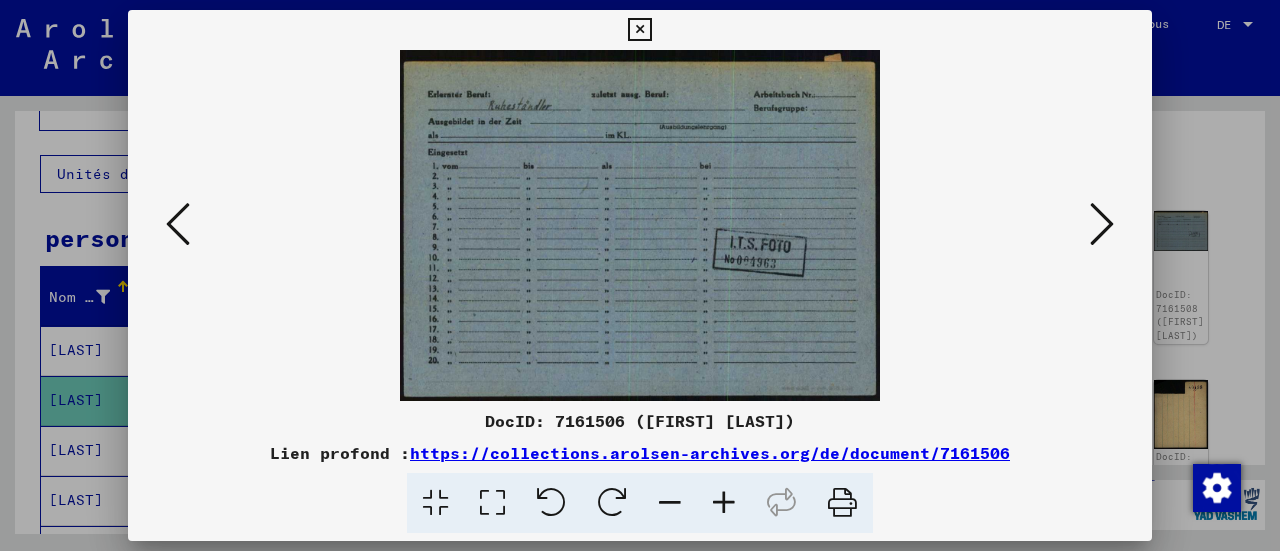 click at bounding box center [1102, 224] 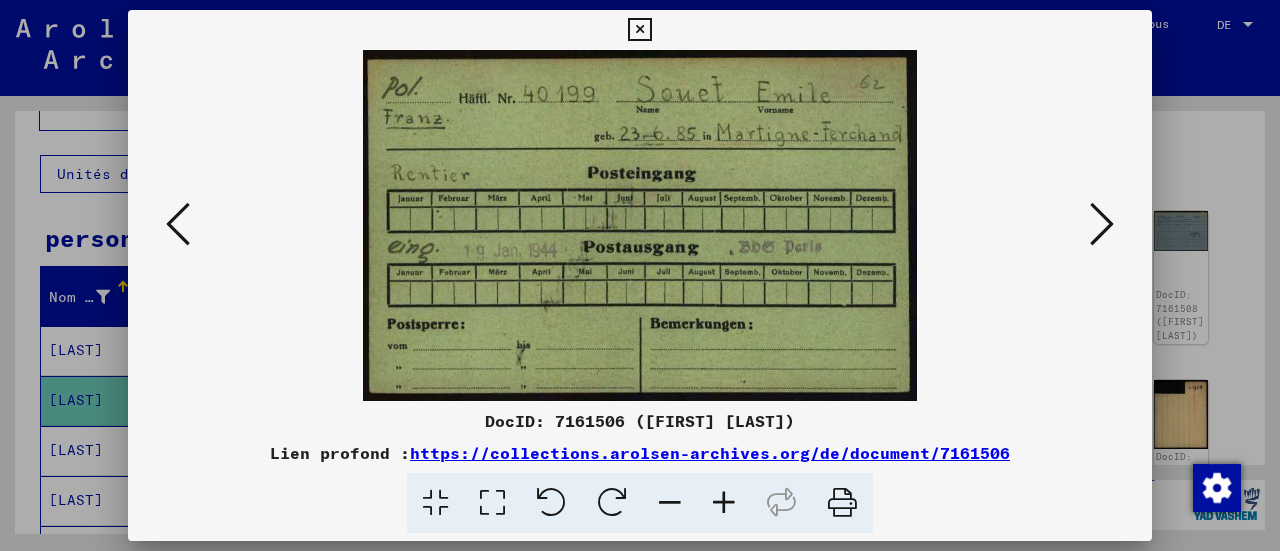 click at bounding box center [178, 224] 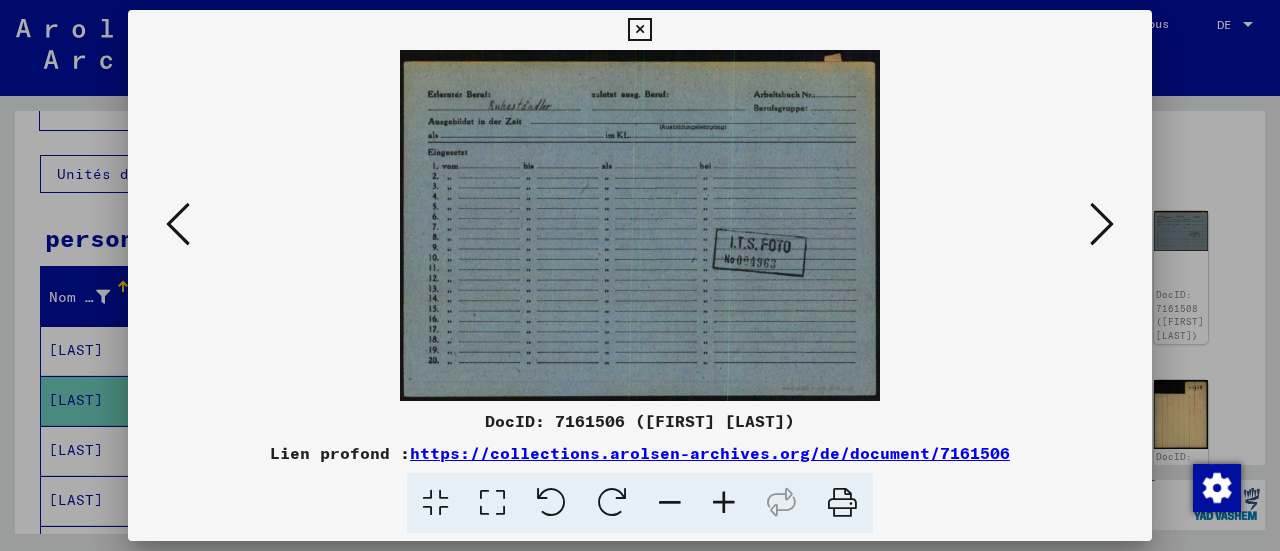 click at bounding box center [1102, 224] 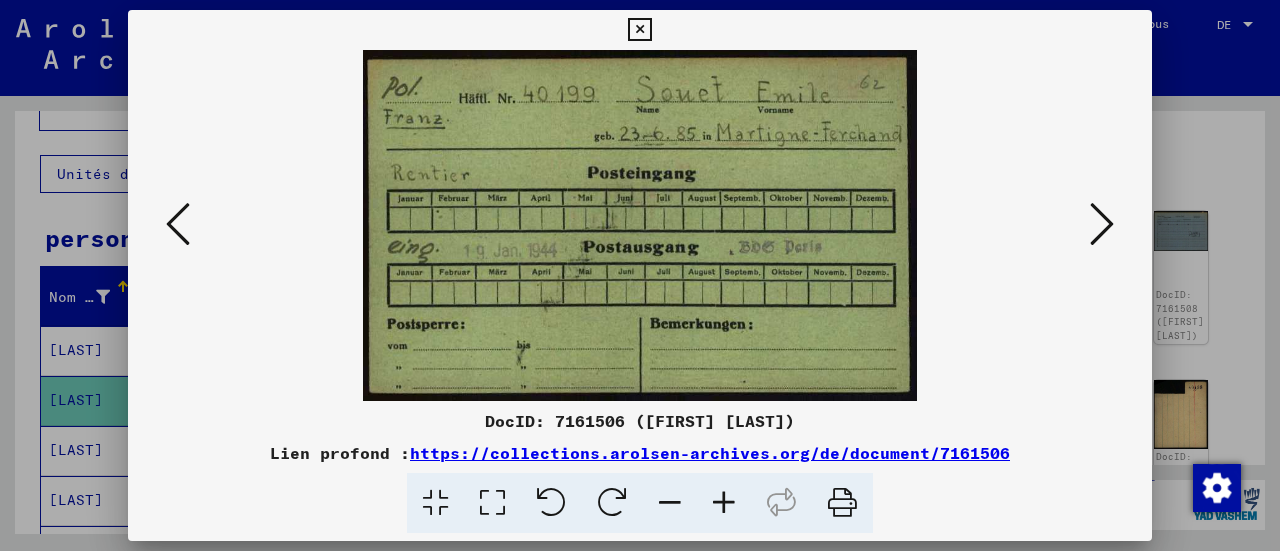 click at bounding box center (1102, 224) 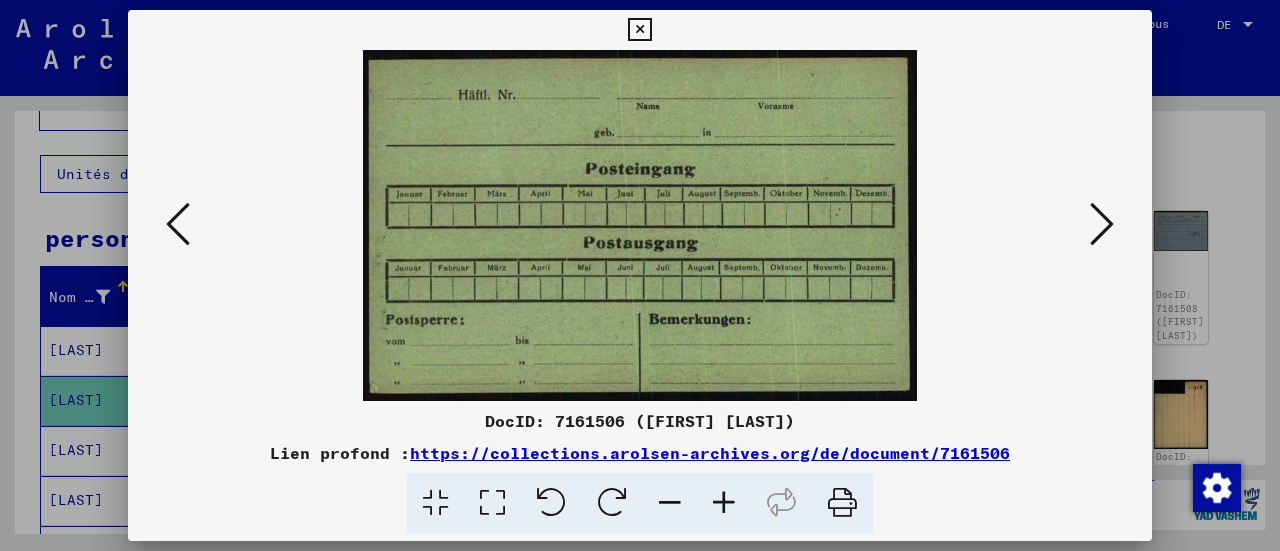 click at bounding box center (1102, 224) 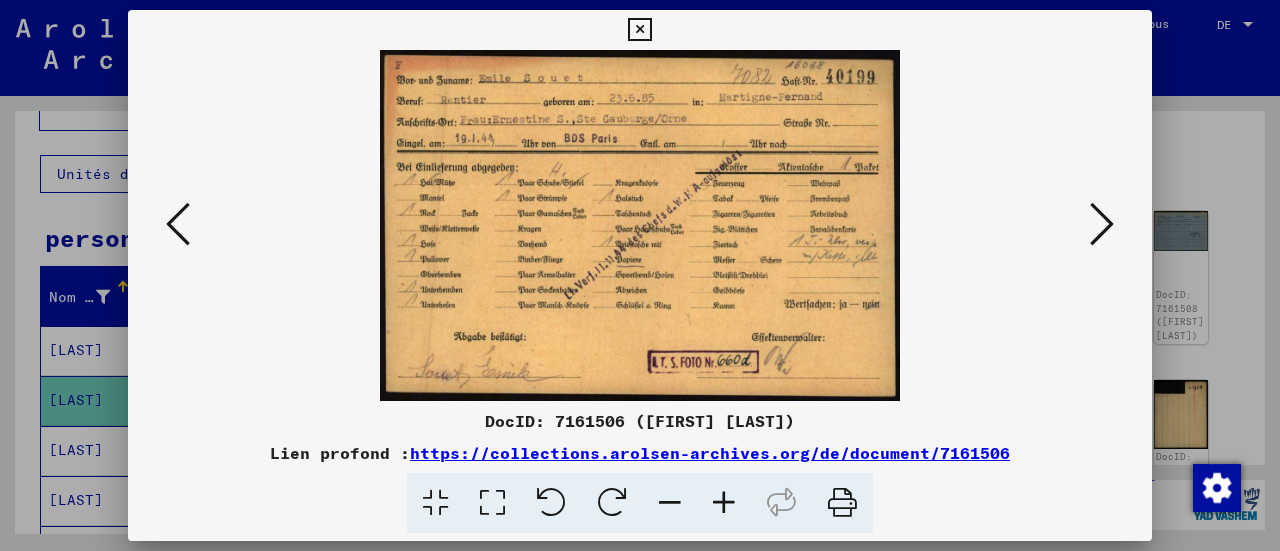 click at bounding box center [1102, 224] 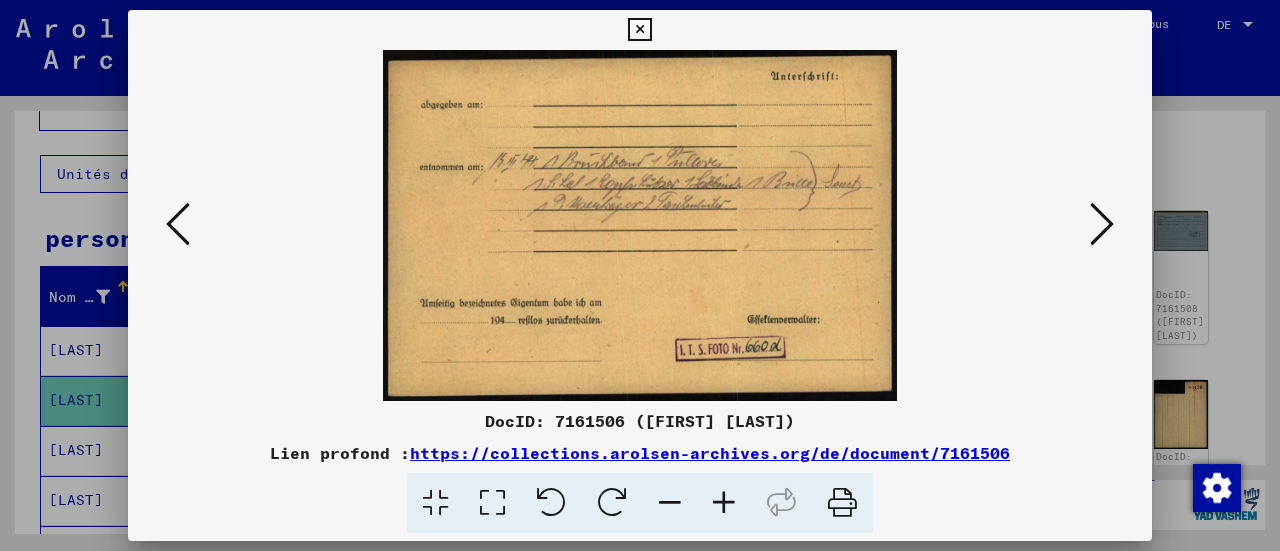 click at bounding box center [1102, 224] 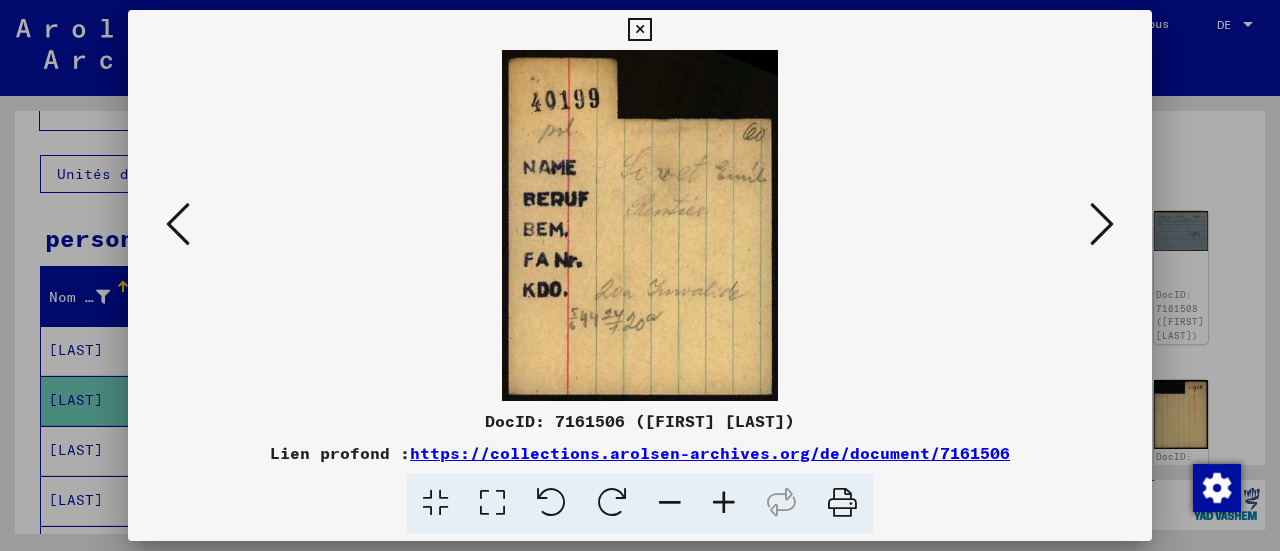 click at bounding box center [1102, 224] 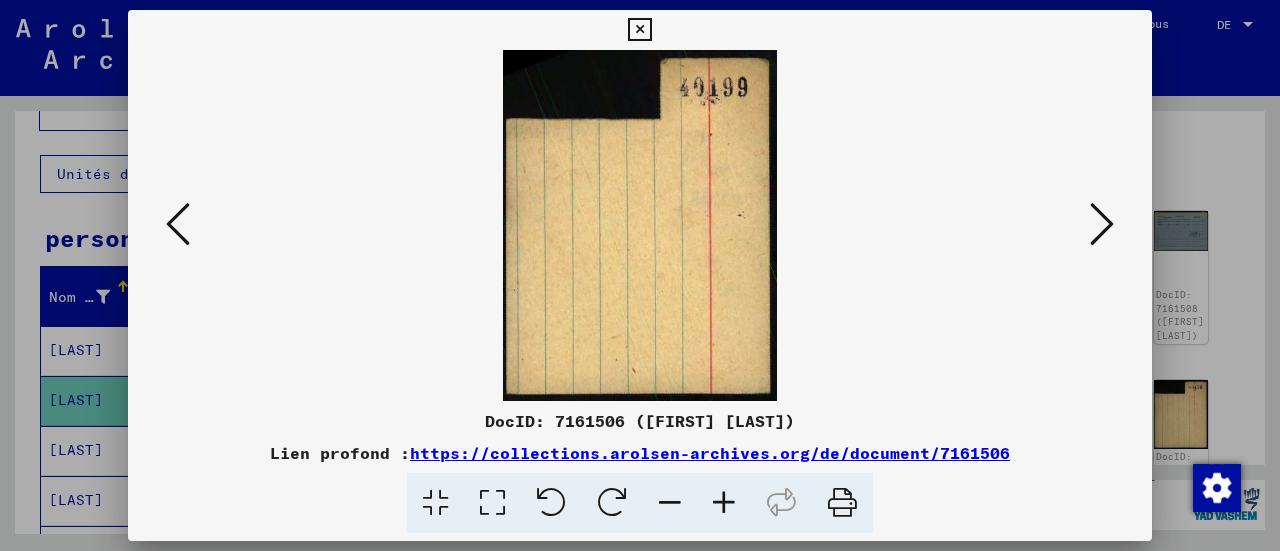 click at bounding box center (1102, 224) 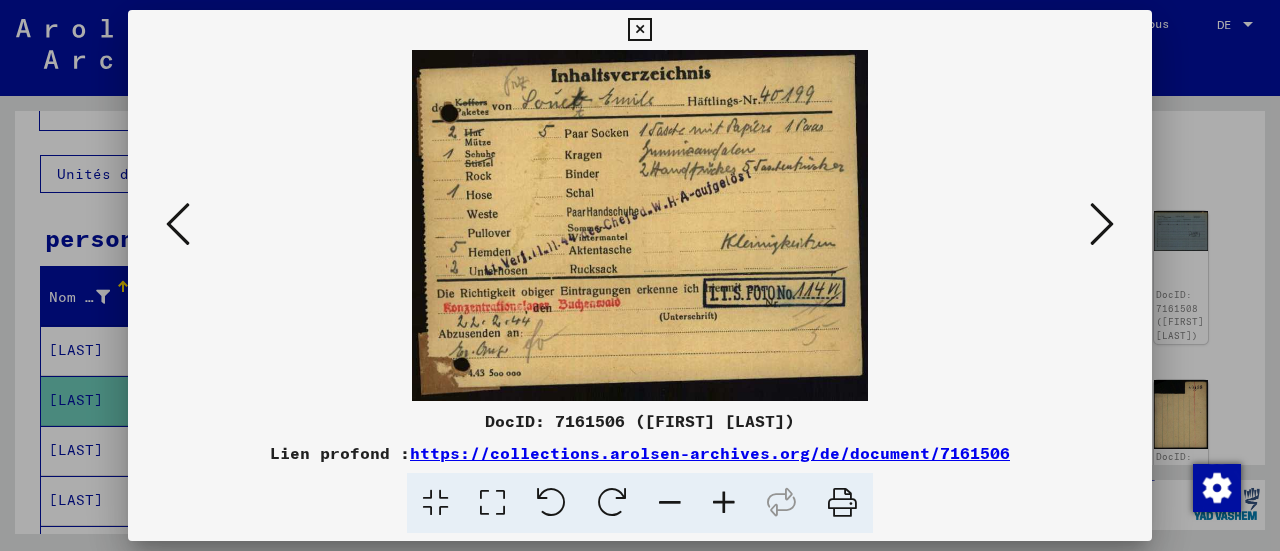 click at bounding box center [1102, 224] 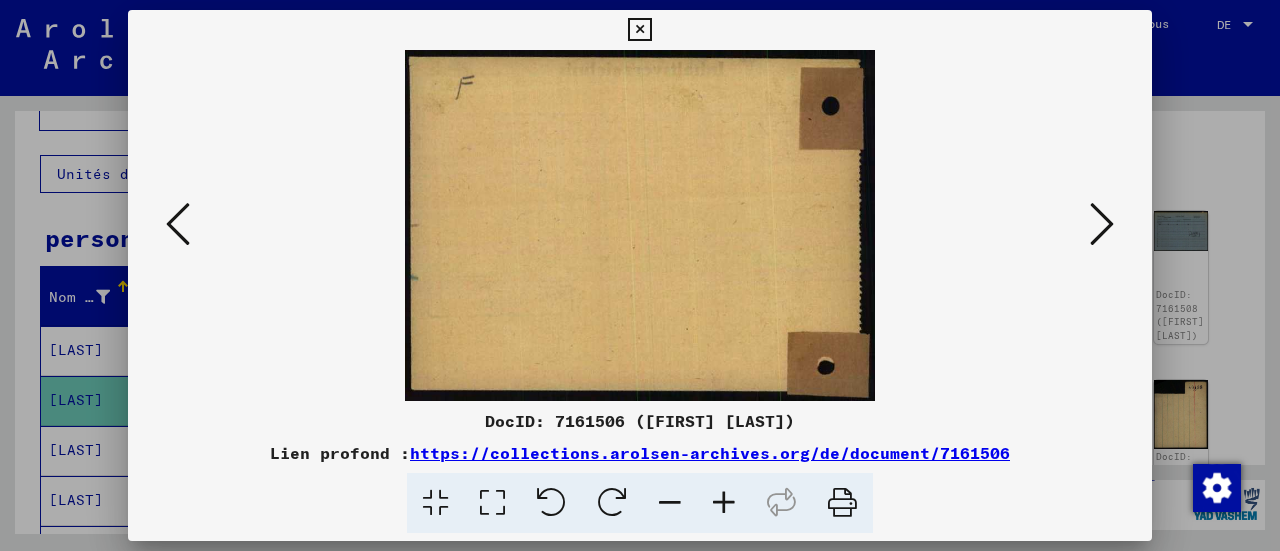 click at bounding box center (178, 224) 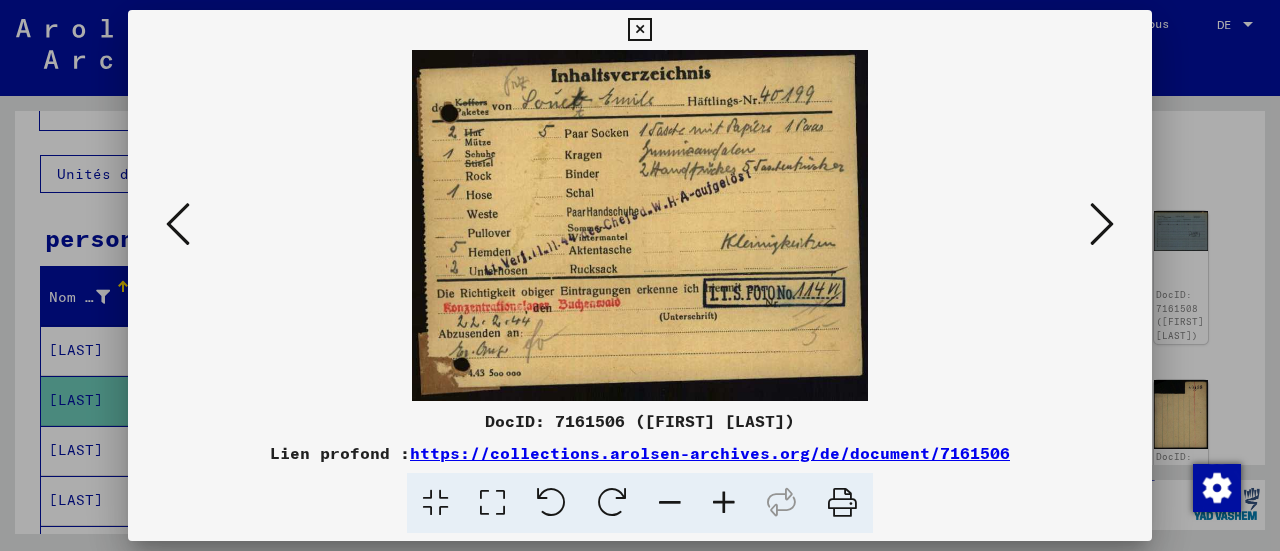 click at bounding box center (1102, 224) 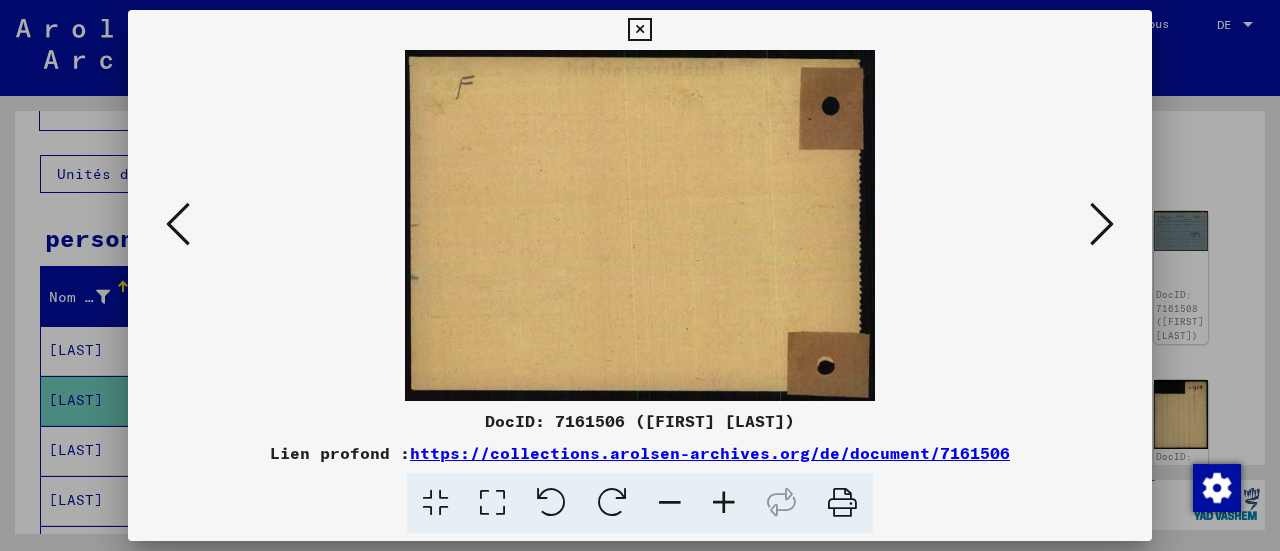 click at bounding box center [1102, 224] 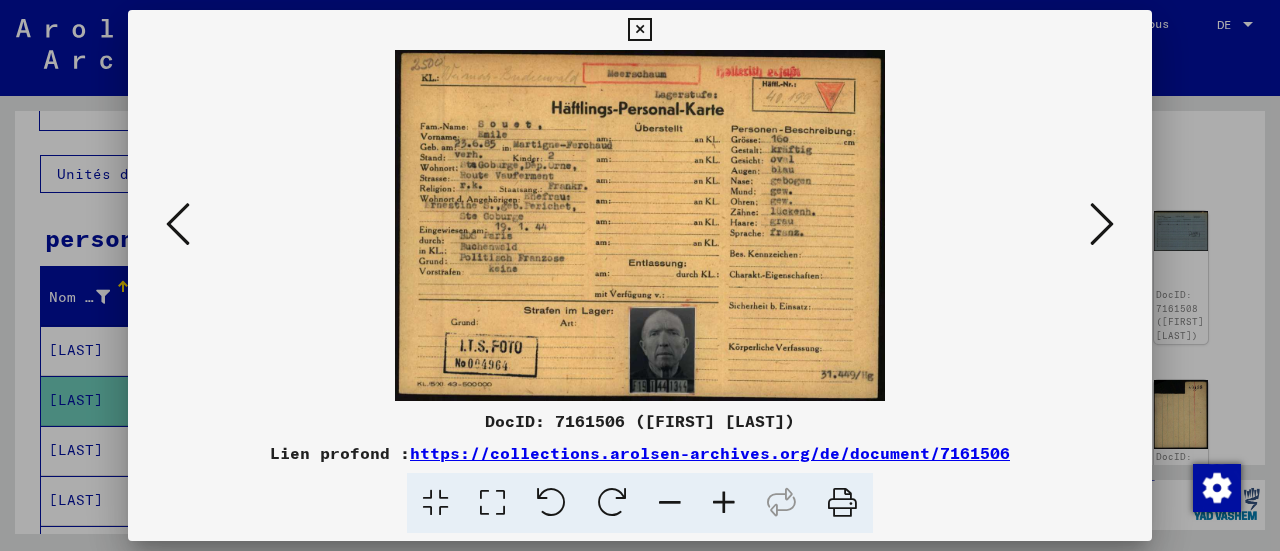 click at bounding box center (640, 225) 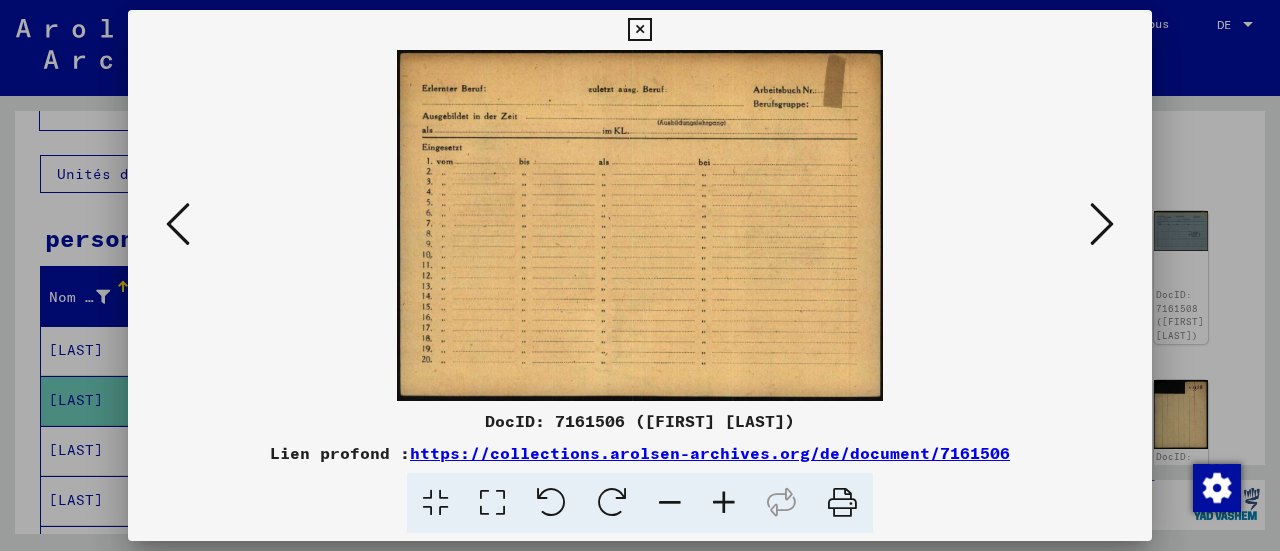 click at bounding box center (1102, 224) 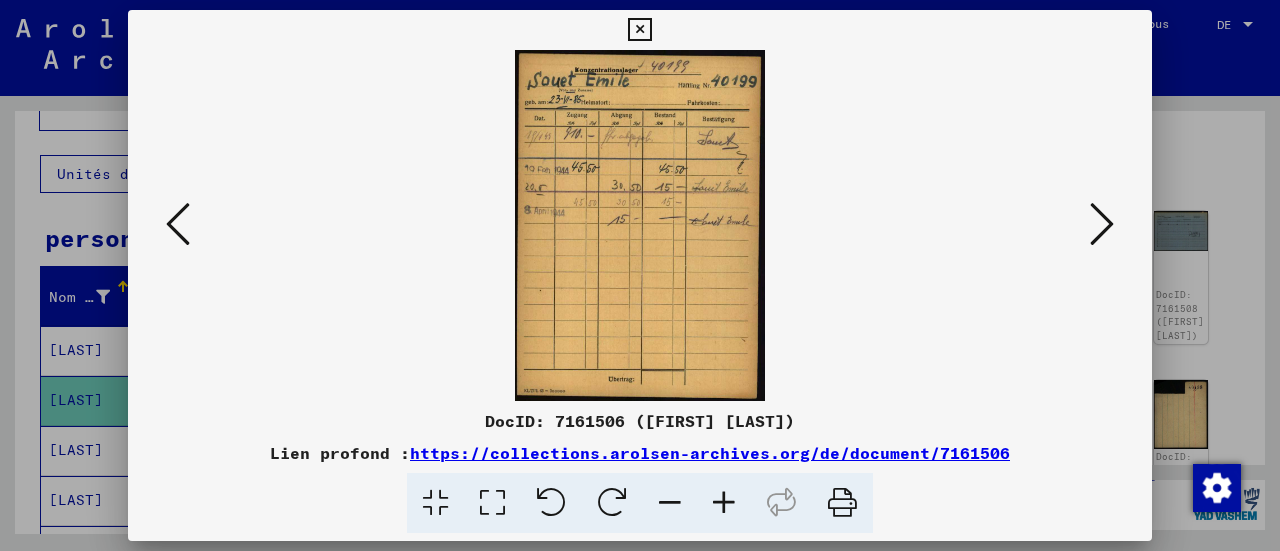 click at bounding box center (1102, 224) 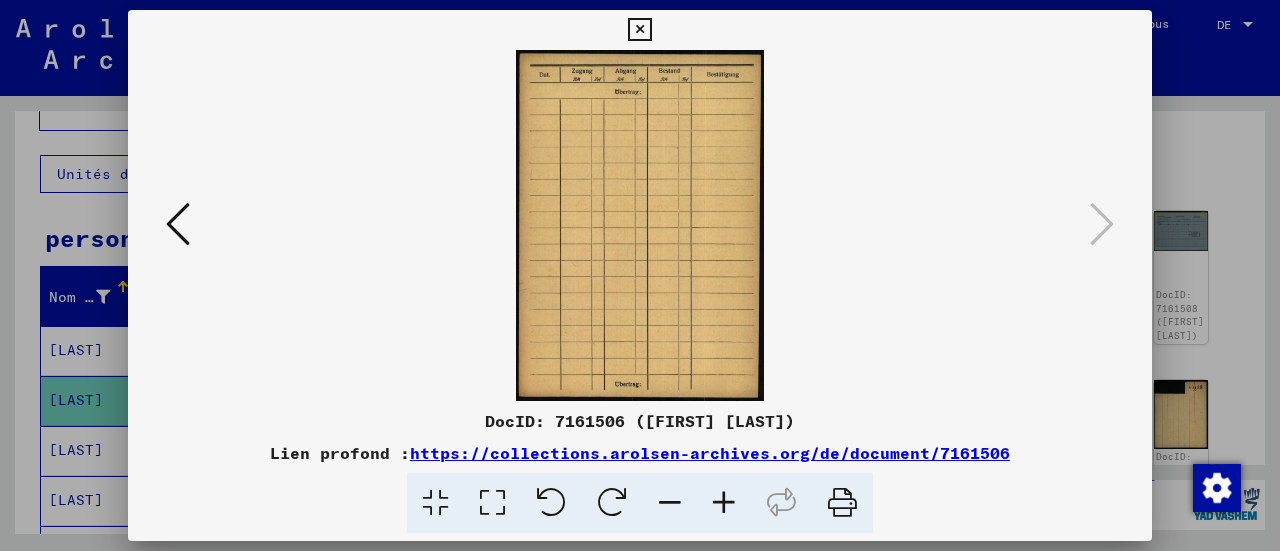 click at bounding box center [639, 30] 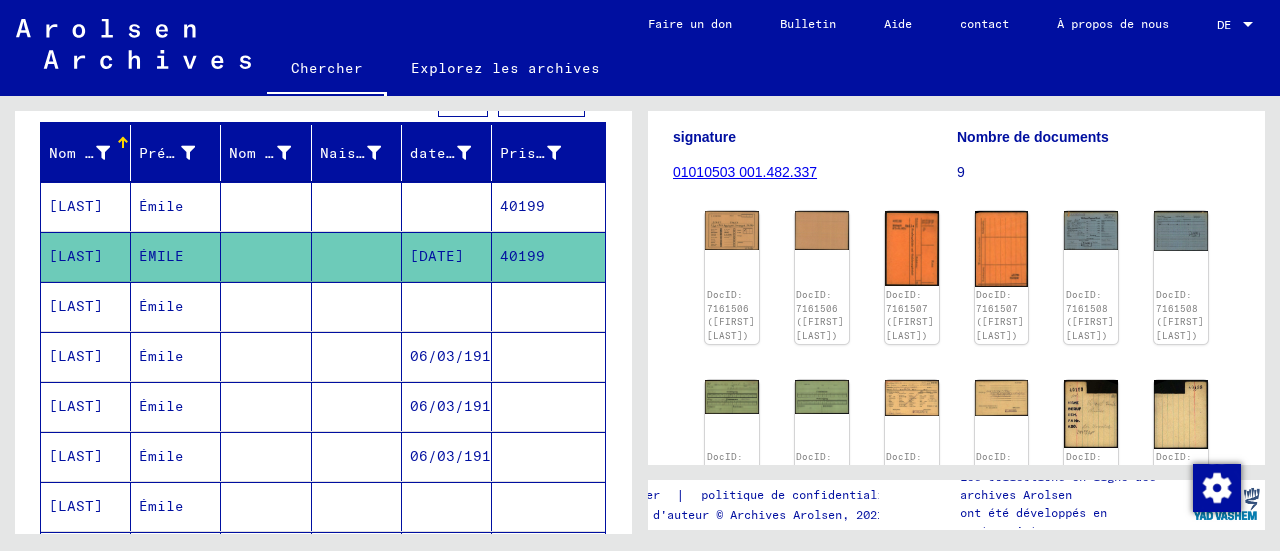 scroll, scrollTop: 317, scrollLeft: 0, axis: vertical 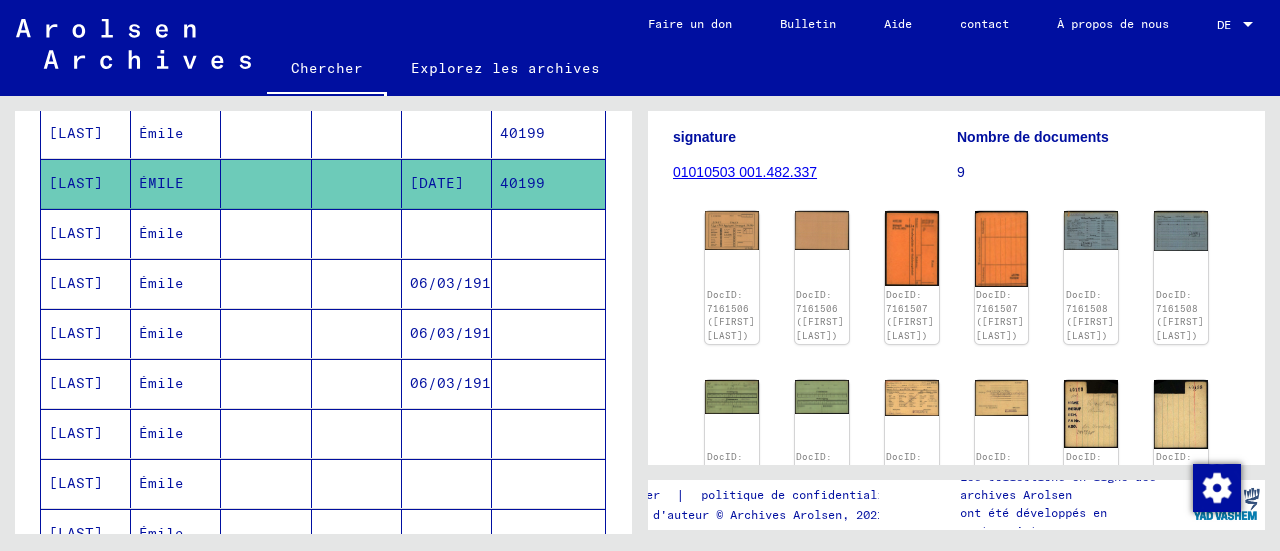 click on "06/03/1912" at bounding box center (455, 333) 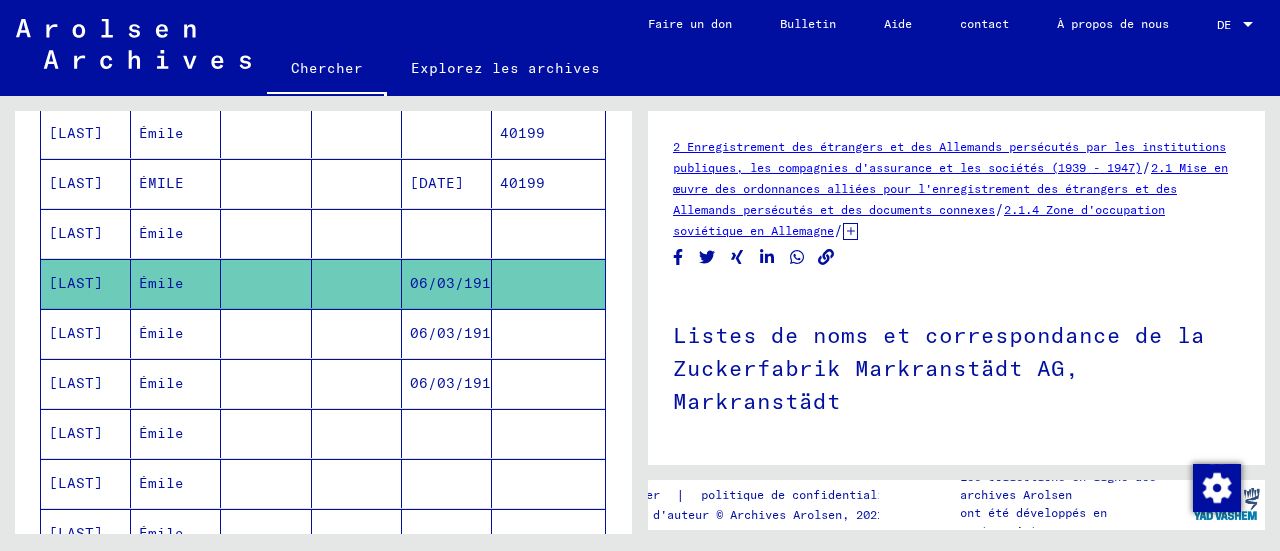 scroll, scrollTop: 0, scrollLeft: 0, axis: both 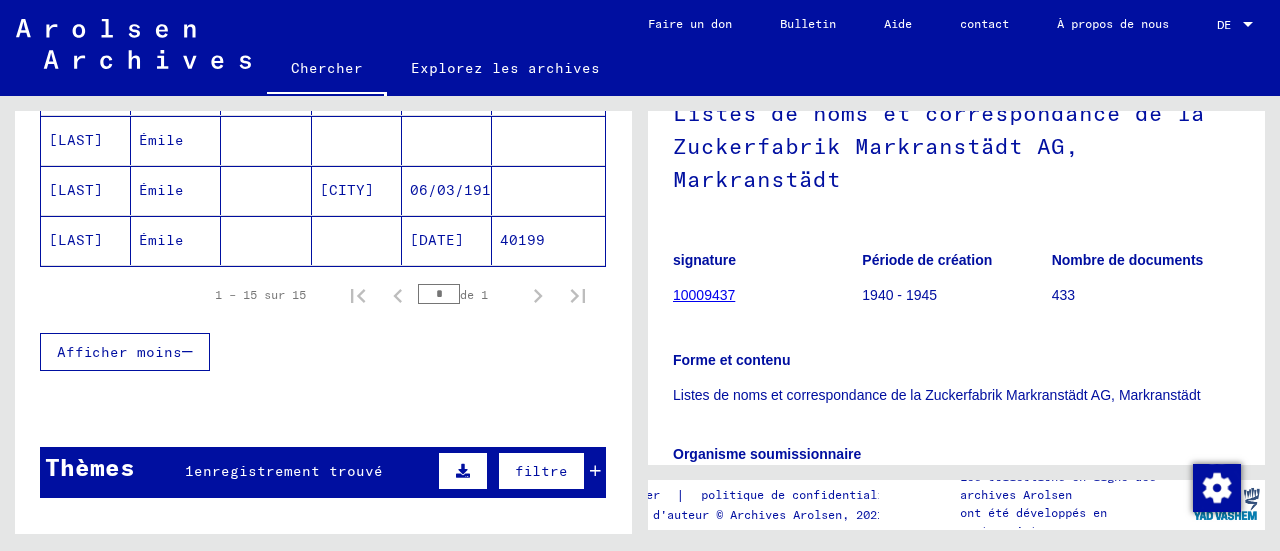 click on "[LAST]" 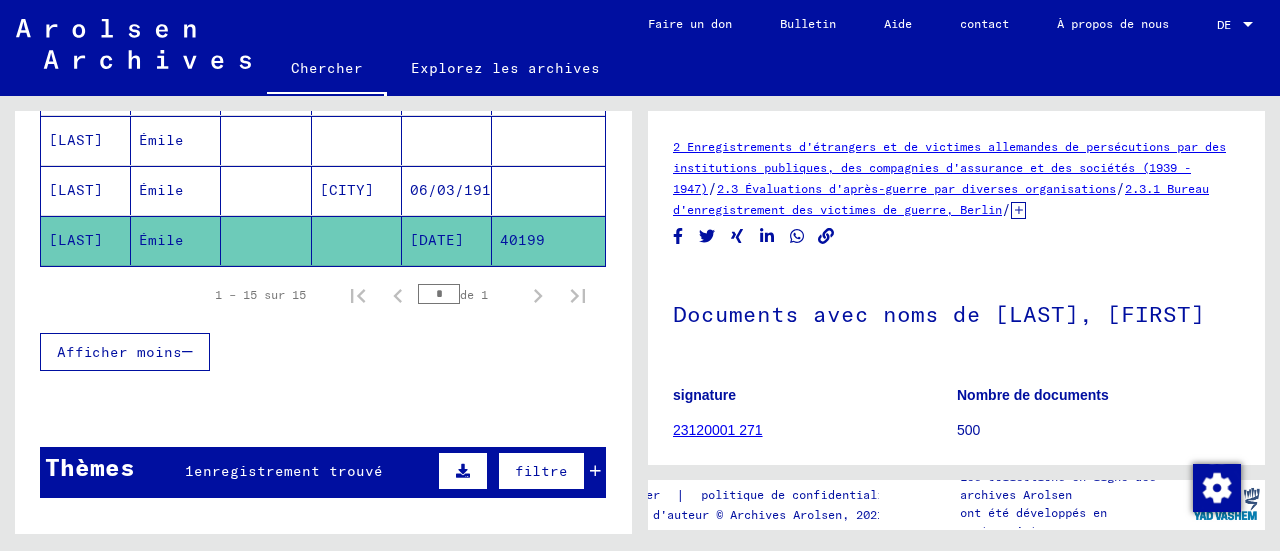 scroll, scrollTop: 0, scrollLeft: 0, axis: both 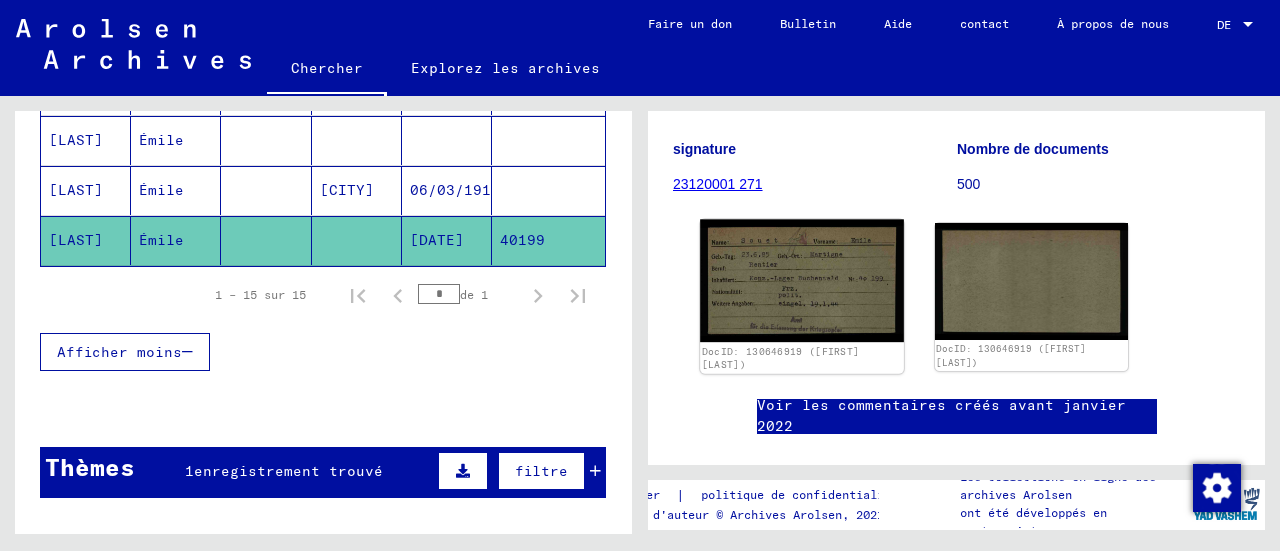 click 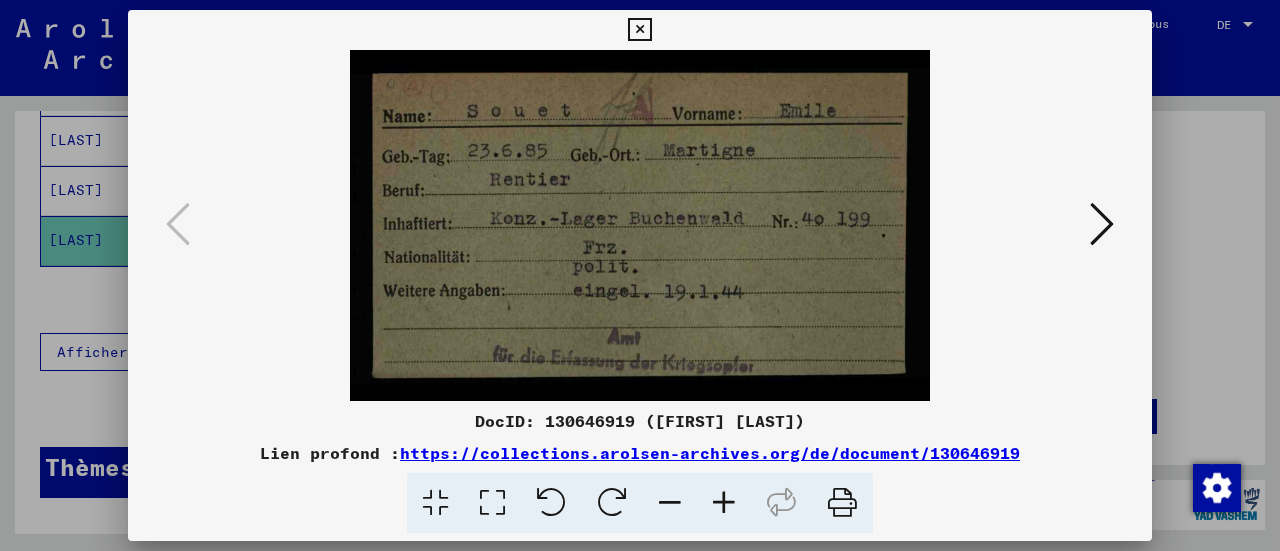 click at bounding box center [1102, 224] 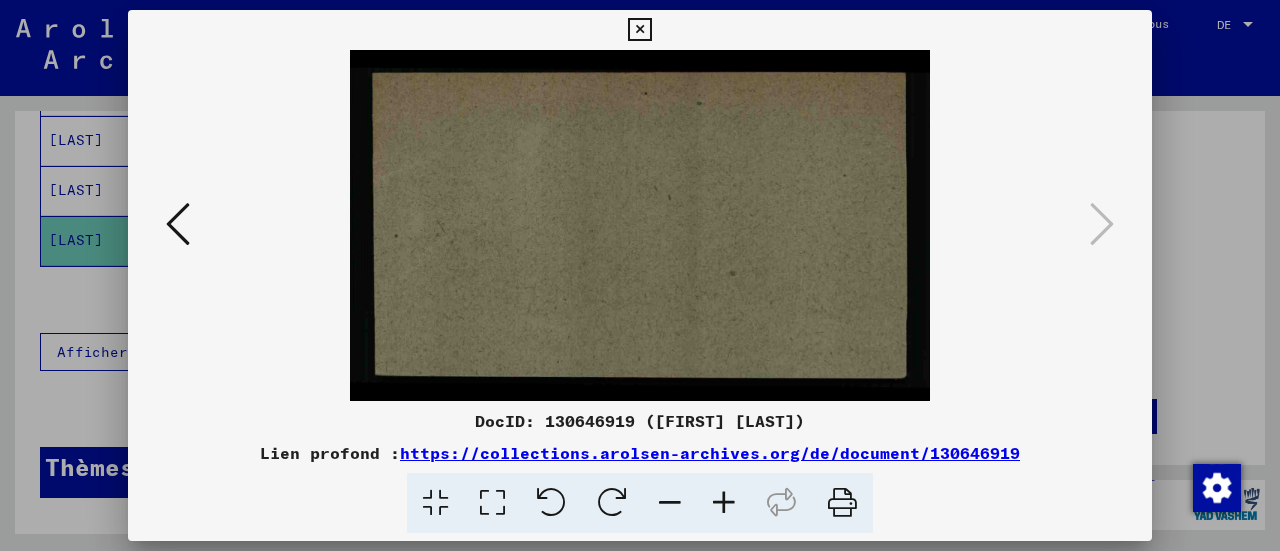 click at bounding box center (639, 30) 